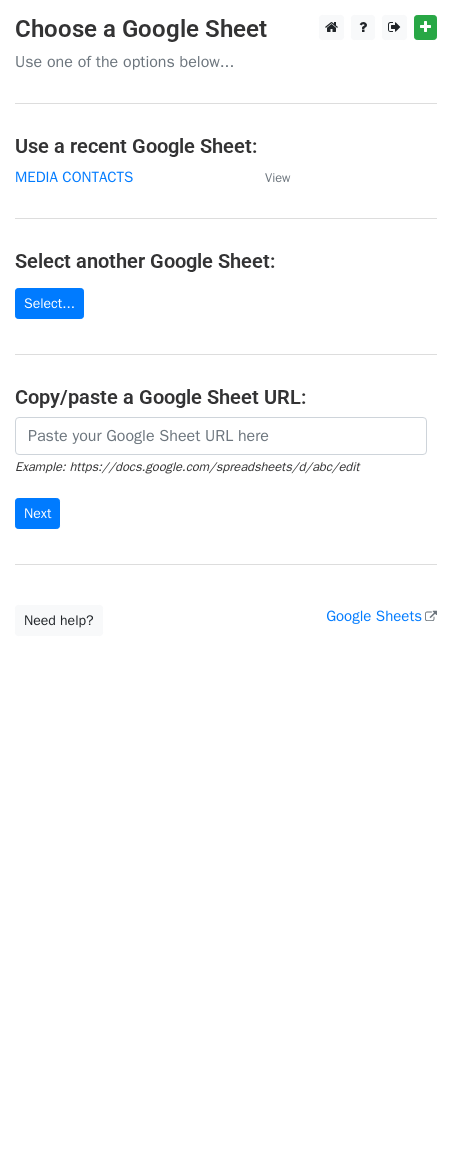 scroll, scrollTop: 0, scrollLeft: 0, axis: both 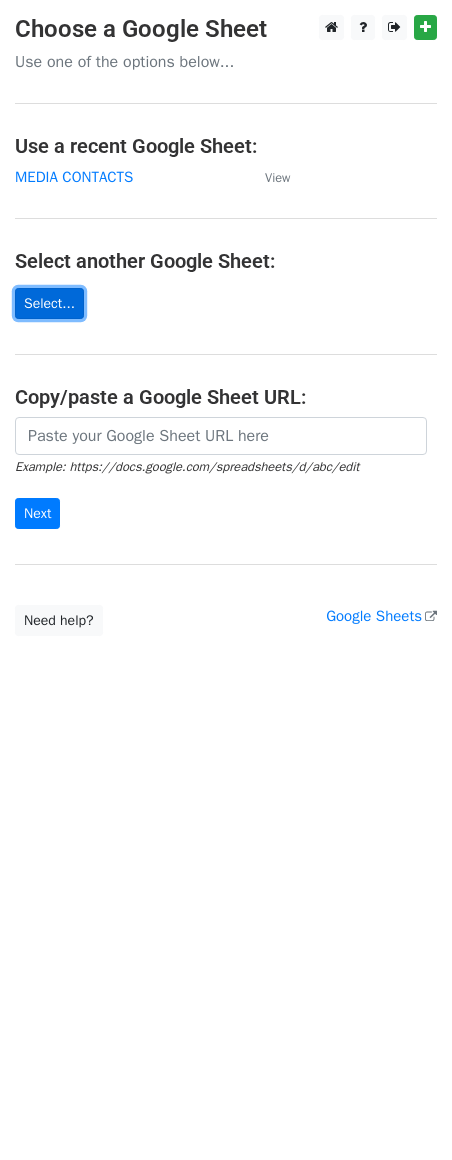 click on "Select..." at bounding box center (49, 303) 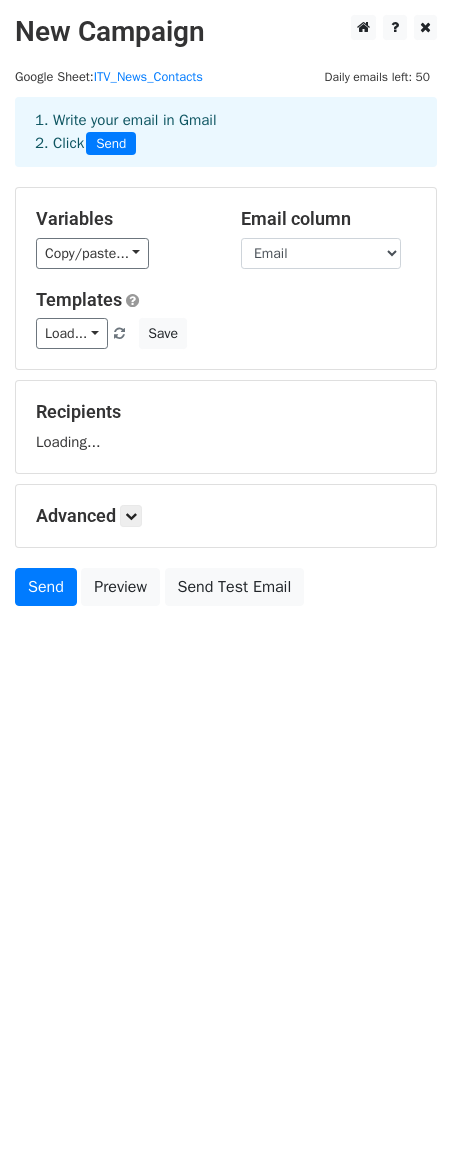 scroll, scrollTop: 0, scrollLeft: 0, axis: both 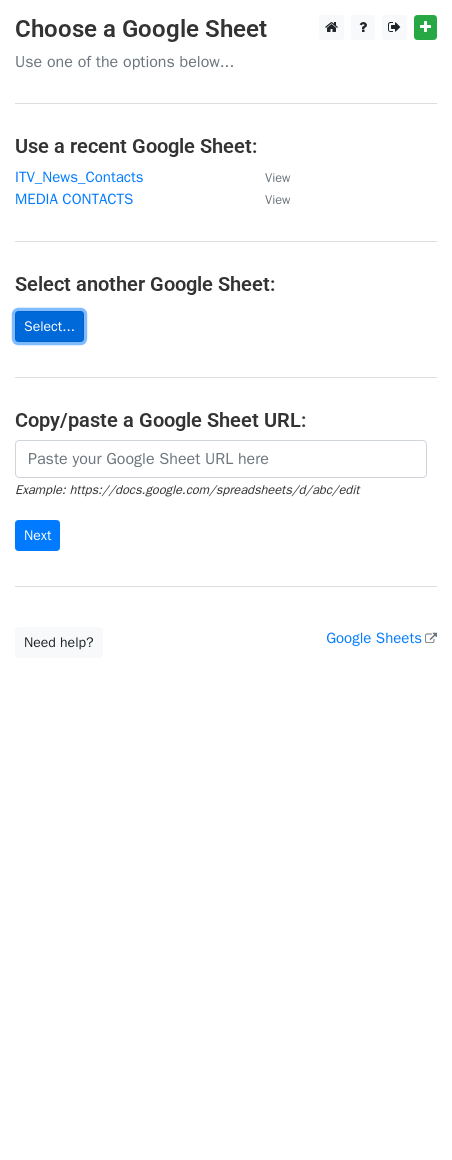 click on "Select..." at bounding box center (49, 326) 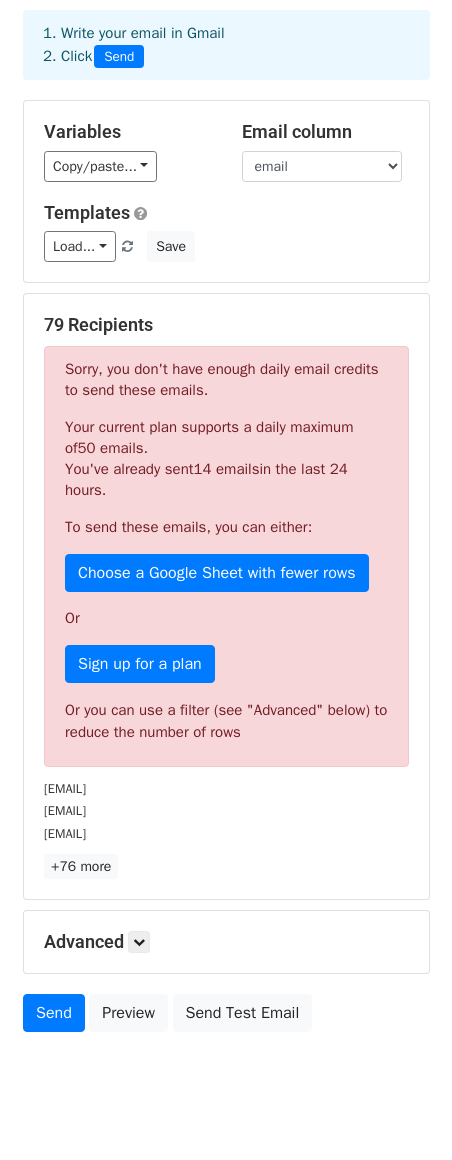 scroll, scrollTop: 130, scrollLeft: 0, axis: vertical 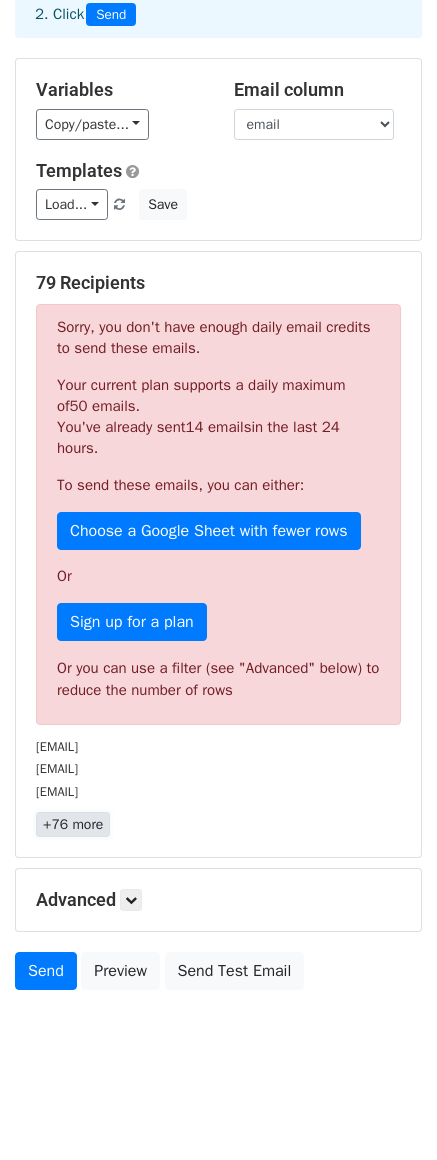 click on "+76 more" at bounding box center [73, 824] 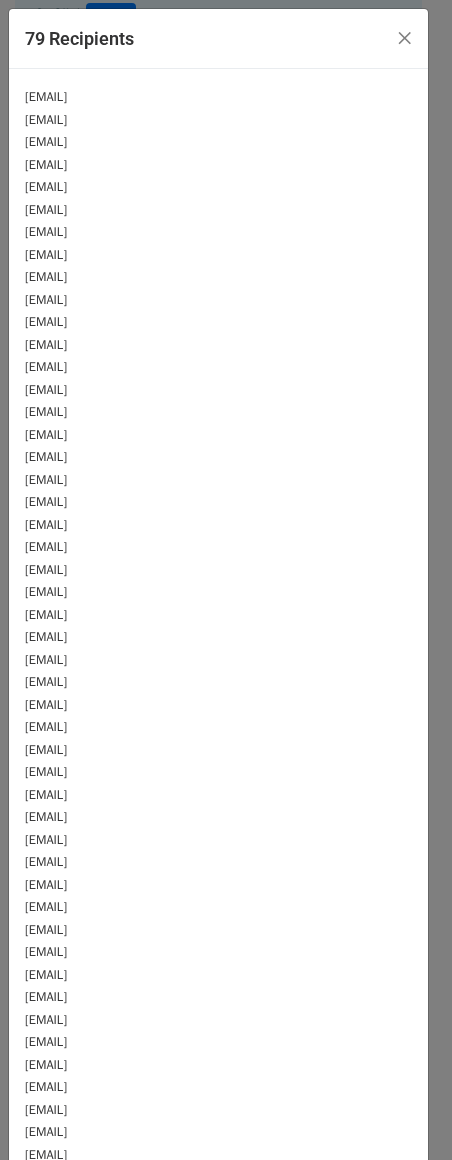 drag, startPoint x: 100, startPoint y: 477, endPoint x: 180, endPoint y: 680, distance: 218.19487 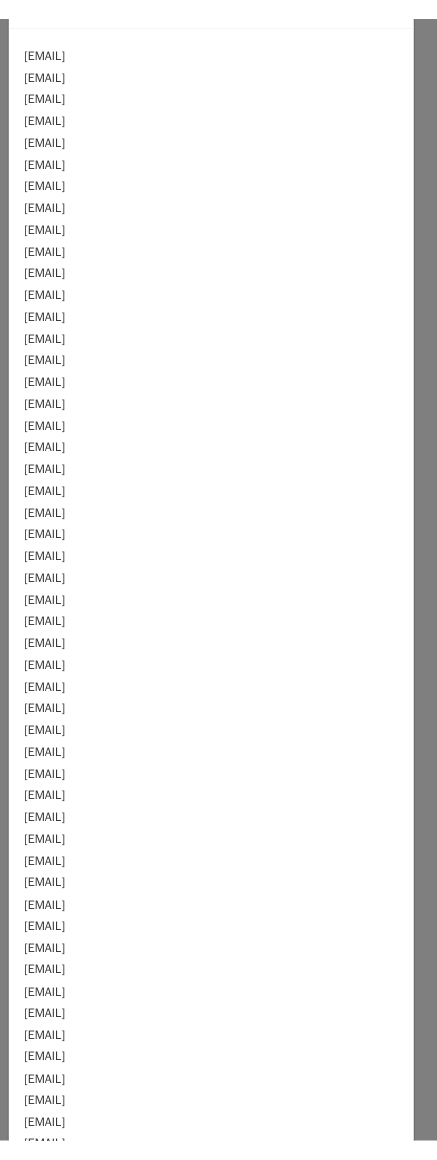 scroll, scrollTop: 0, scrollLeft: 0, axis: both 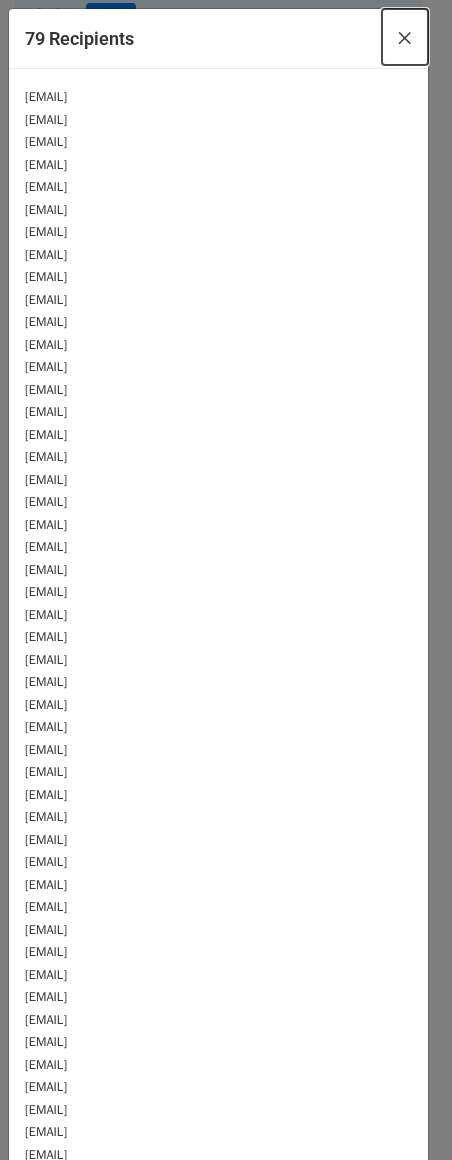 click on "×" at bounding box center (405, 37) 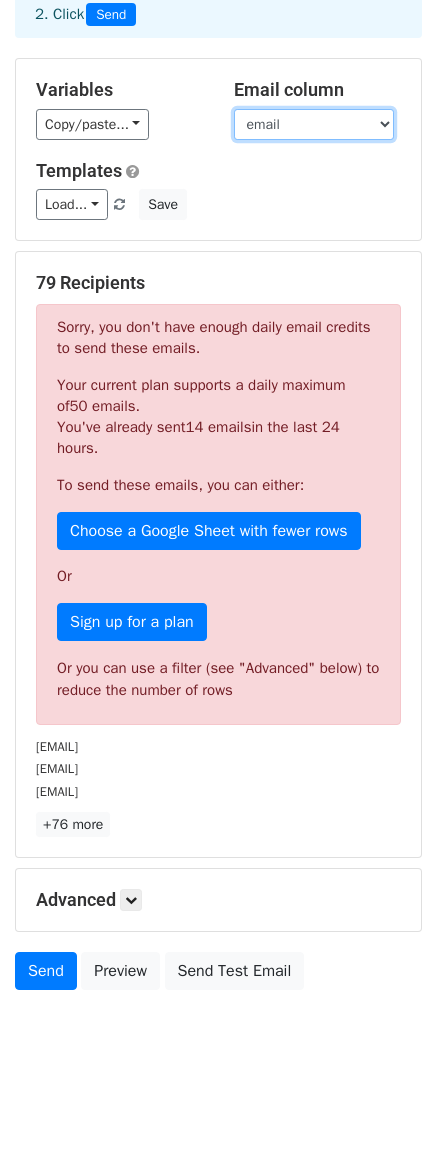 click on "email
name
[FIRST]
[LAST]" at bounding box center [314, 124] 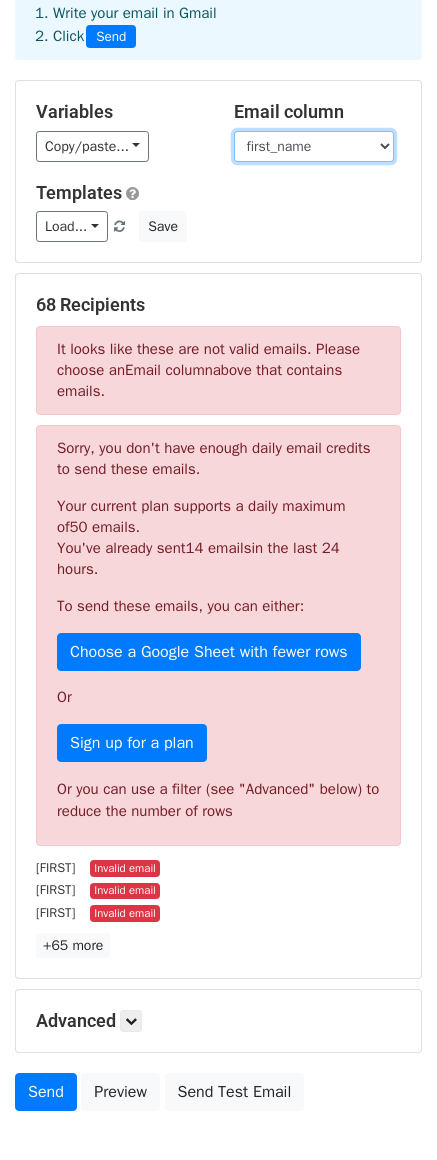 scroll, scrollTop: 0, scrollLeft: 0, axis: both 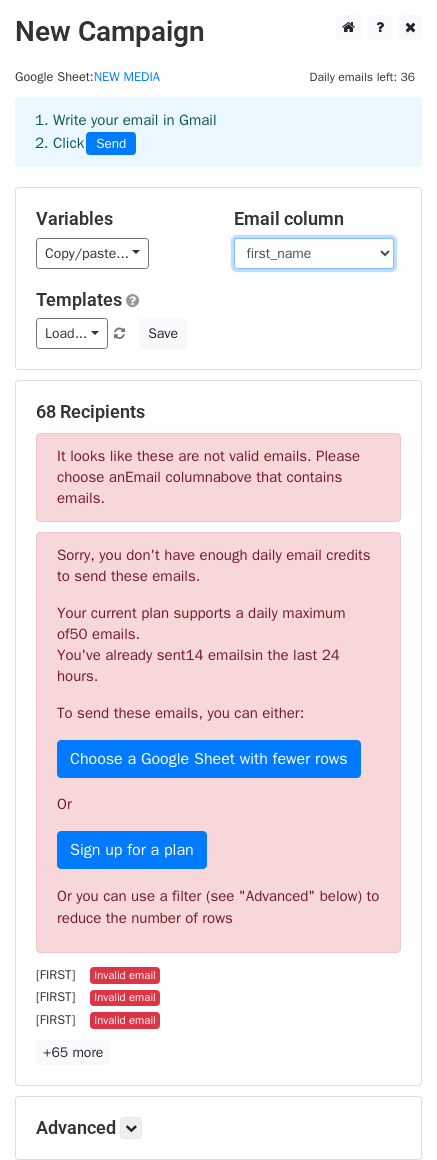 click on "email
name
[FIRST]
[LAST]" at bounding box center [314, 253] 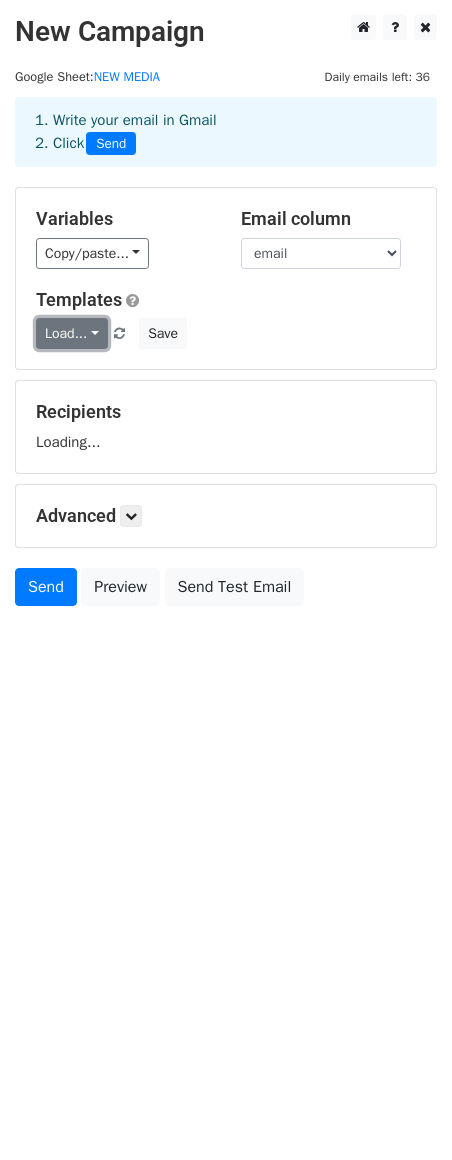 click on "Load..." at bounding box center (72, 333) 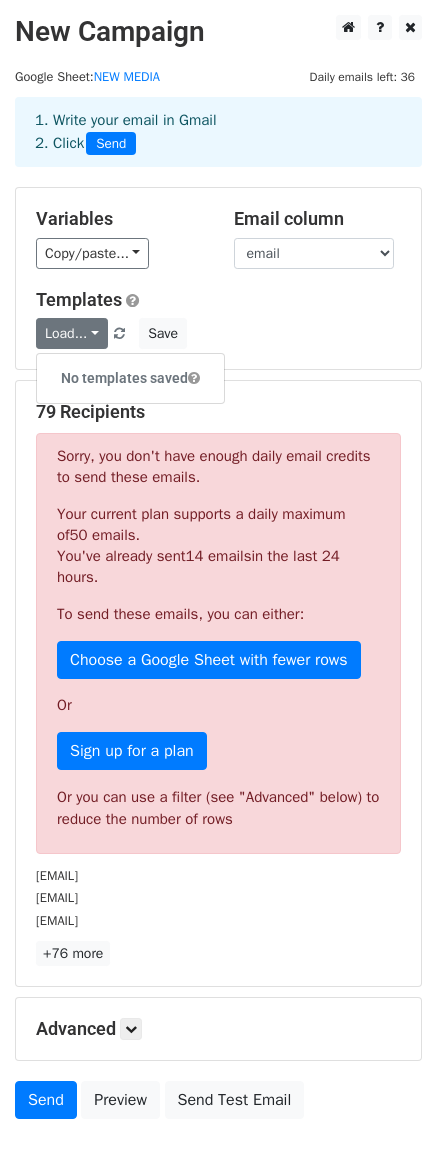 click on "New Campaign
Daily emails left: 36
Google Sheet:
NEW MEDIA
1. Write your email in Gmail
2. Click
Send
Variables
Copy/paste...
{{email}}
{{name}}
{{first_name}}
{{last_name}}
Email column
email
name
first_name
last_name
Templates
Load...
No templates saved
Save
79 Recipients
Sorry, you don't have enough daily email credits to send these emails.
Your current plan supports a daily maximum of  50 emails .
You've already sent  14 emails  in the last 24 hours.
To send these emails, you can either:
Choose a Google Sheet with fewer rows
Or
Sign up for a plan
Or you can use a filter (see "Advanced" below) to reduce the number of rows
isabelle.shury@runnersworld.comuk
jennifer.bozon@runnersworld.co.uk
ben.hobson@runnersworld.co.uk
+76 more" at bounding box center (218, 572) 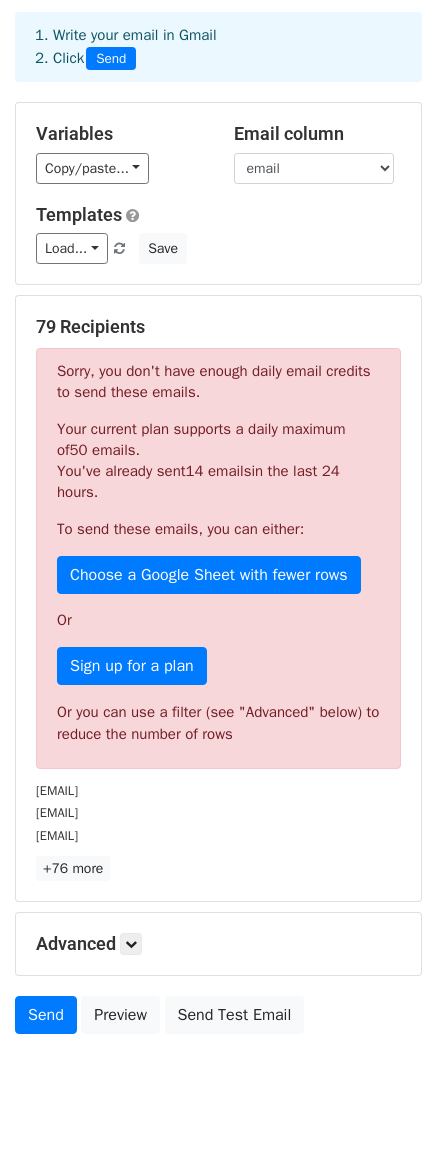 scroll, scrollTop: 130, scrollLeft: 0, axis: vertical 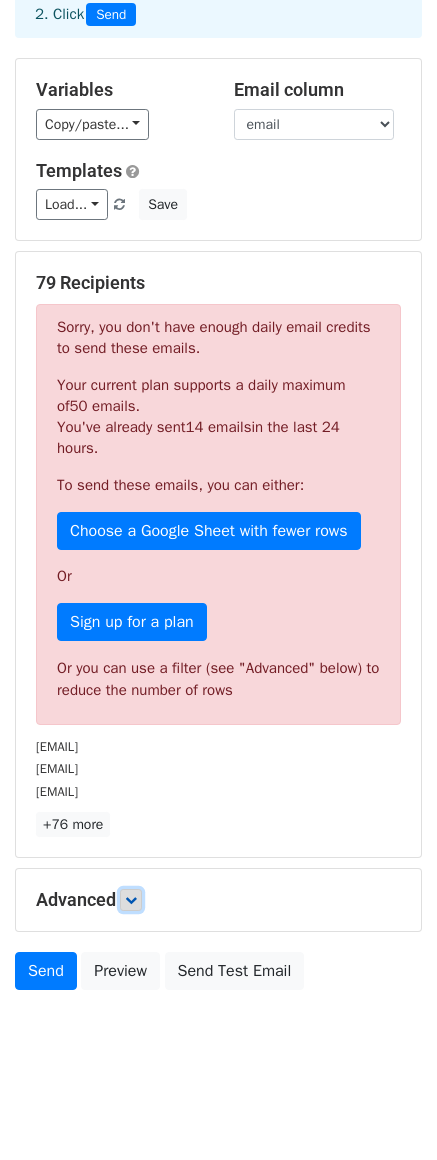 click at bounding box center [131, 900] 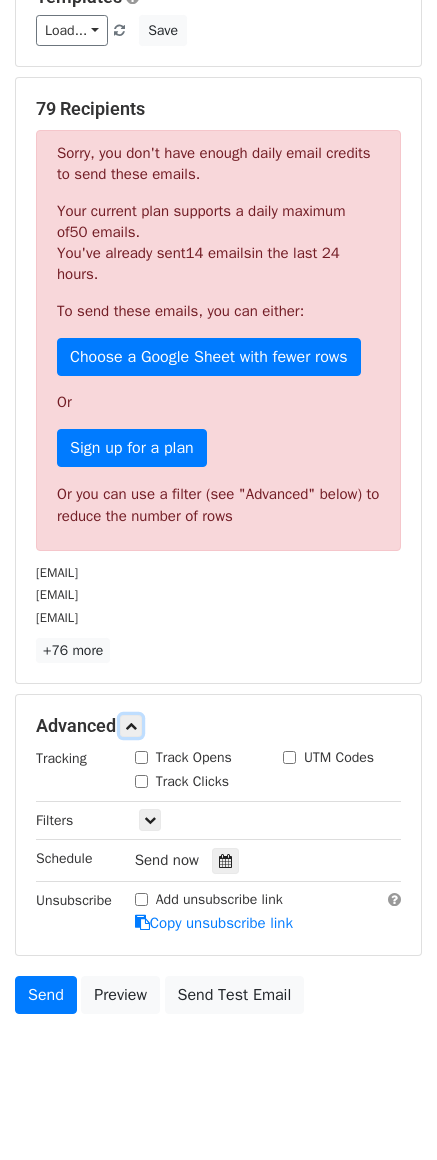 scroll, scrollTop: 326, scrollLeft: 0, axis: vertical 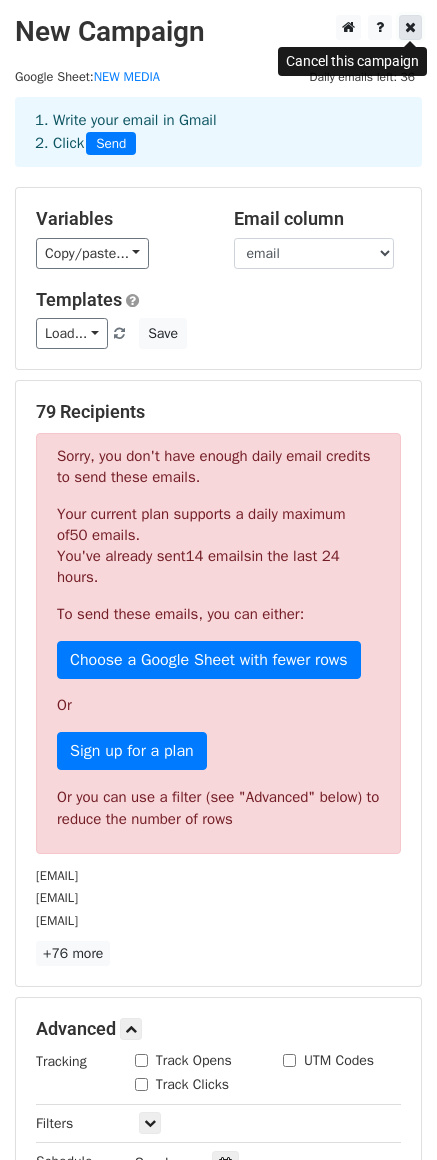 click at bounding box center (410, 27) 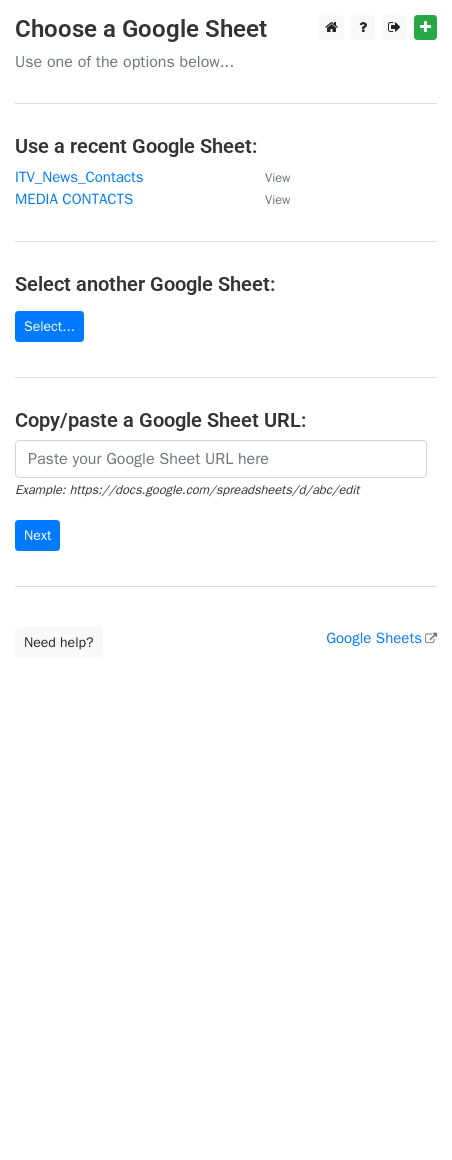 scroll, scrollTop: 0, scrollLeft: 0, axis: both 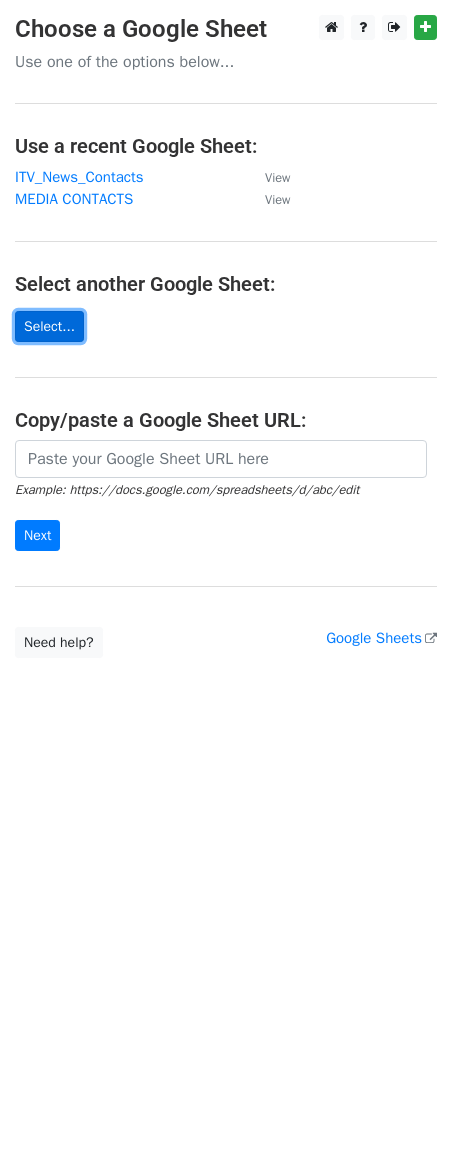 click on "Select..." at bounding box center [49, 326] 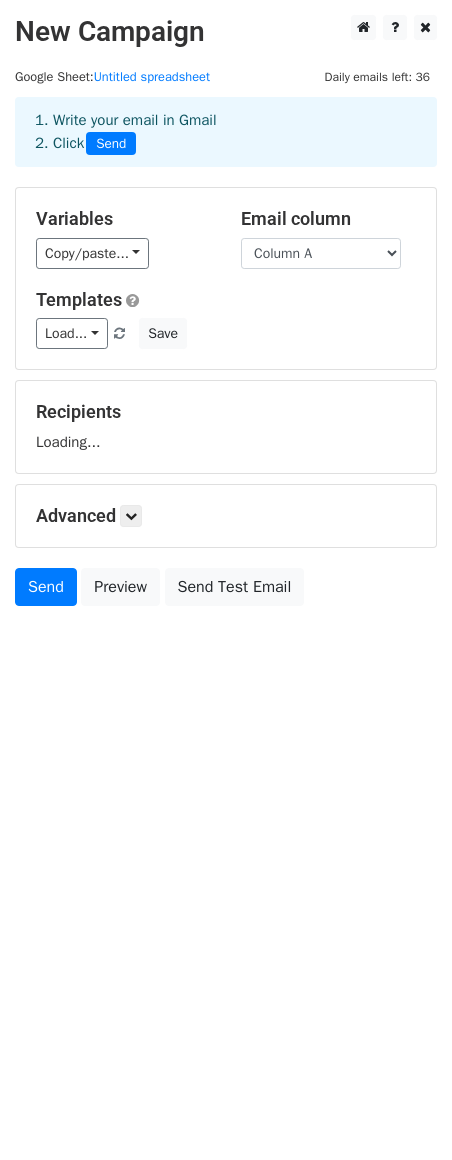 scroll, scrollTop: 0, scrollLeft: 0, axis: both 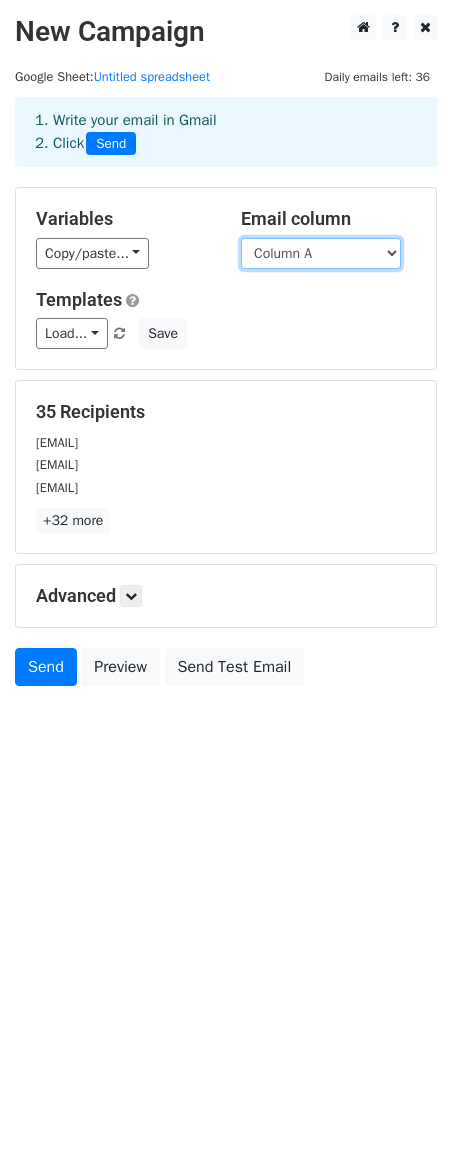 click on "Column A
Column B
Column C
Column D" at bounding box center (321, 253) 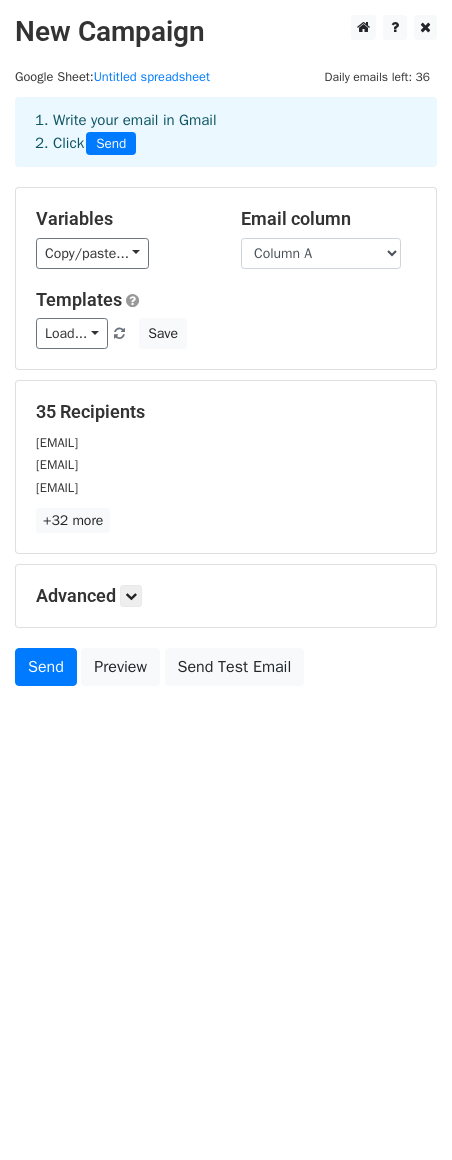 click on "Email column" at bounding box center [328, 219] 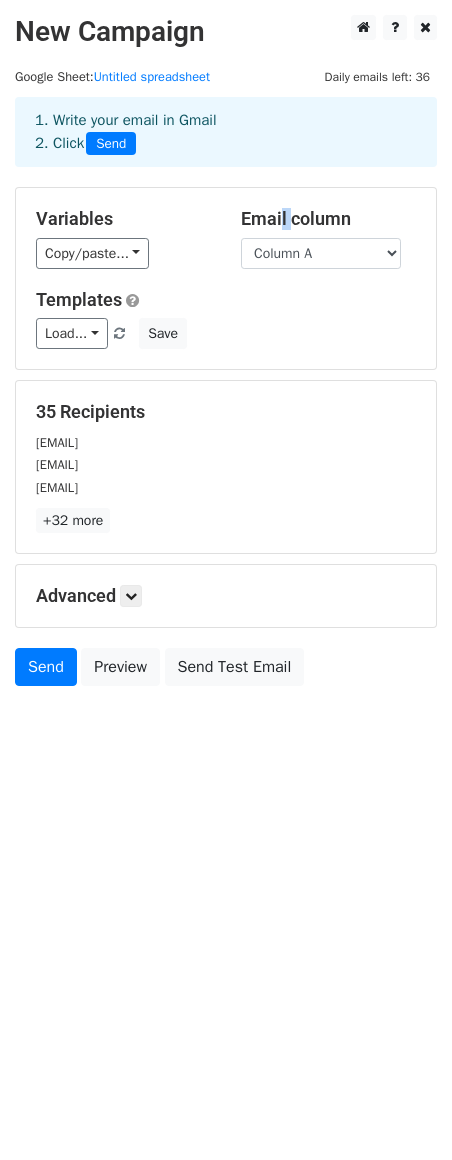 click on "Email column" at bounding box center [328, 219] 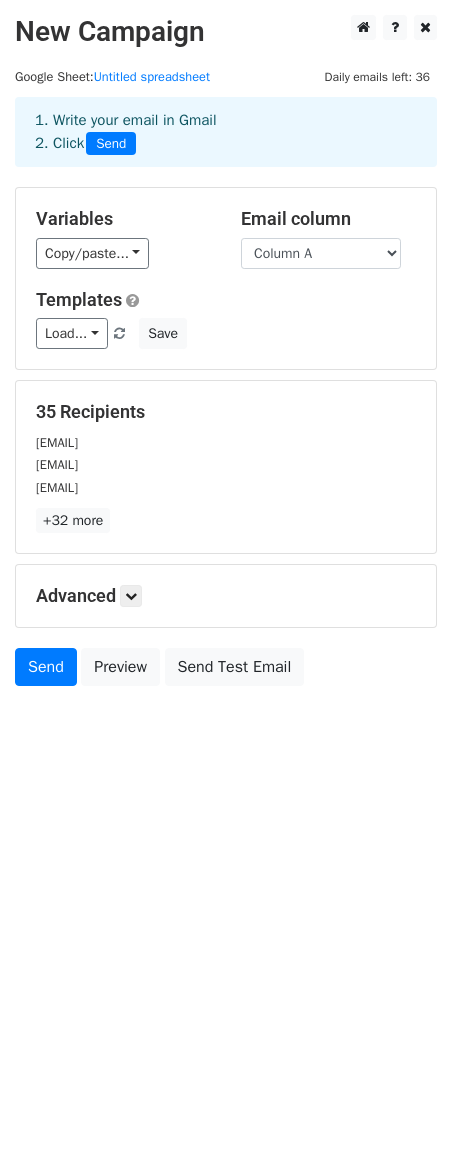 click on "Email column" at bounding box center (328, 219) 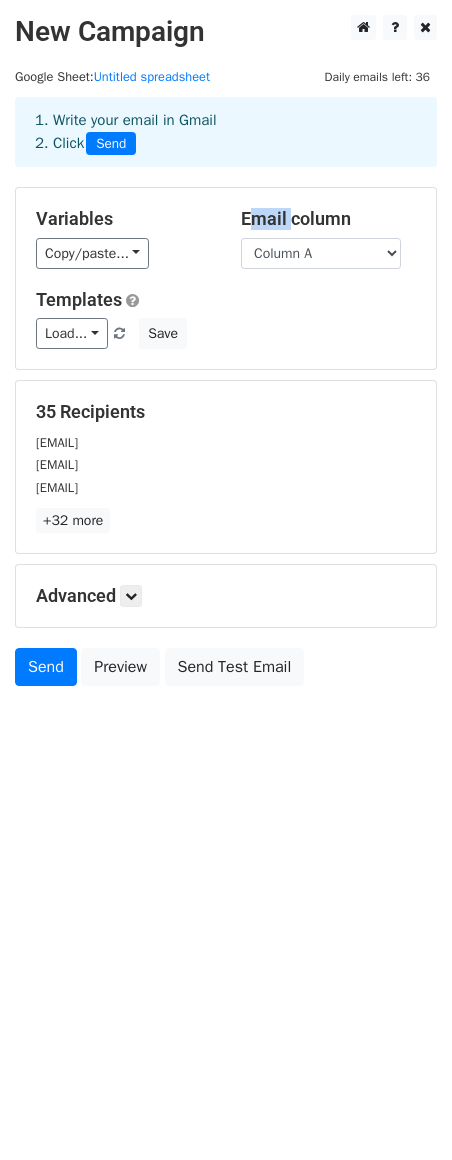 click on "Email column" at bounding box center (328, 219) 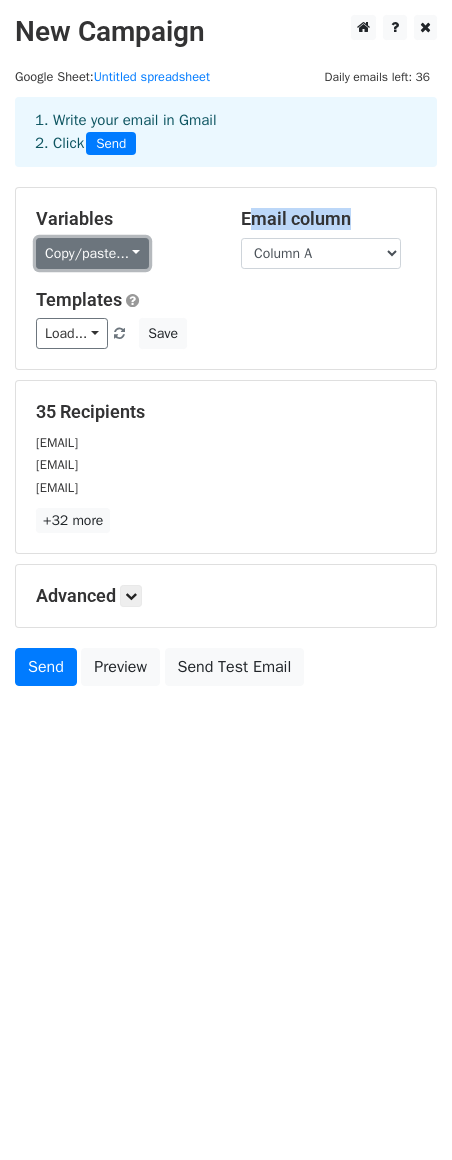 click on "Copy/paste..." at bounding box center [92, 253] 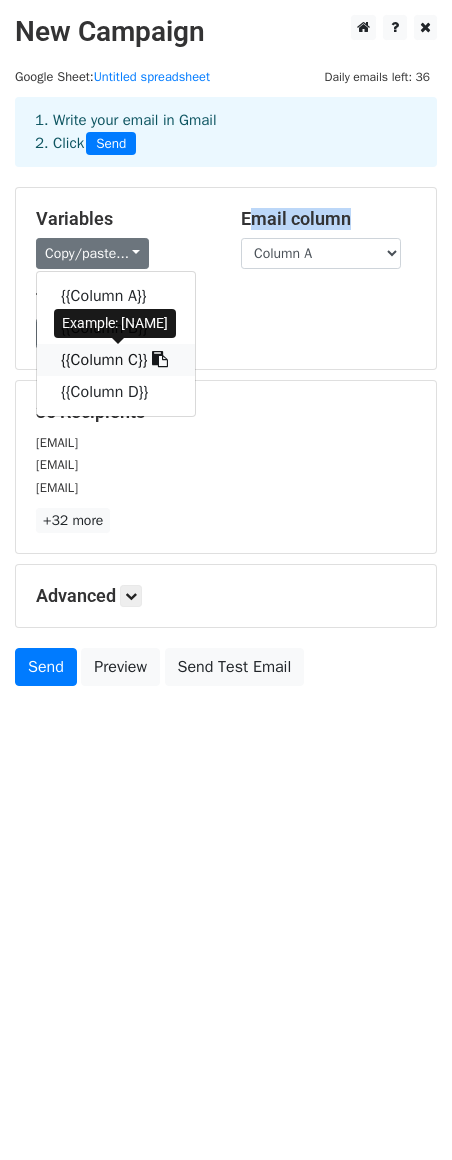 click on "{{Column C}}" at bounding box center [116, 360] 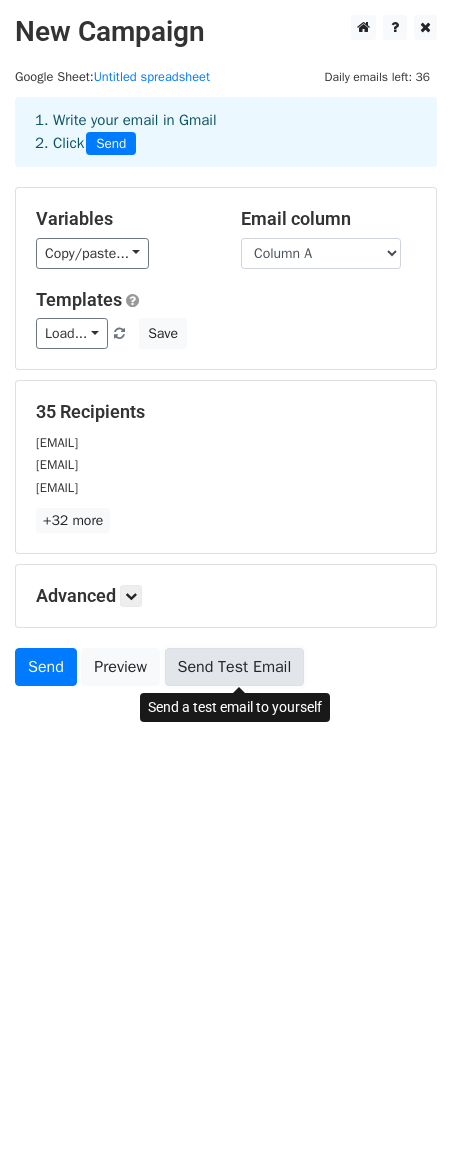 click on "Send Test Email" at bounding box center [235, 667] 